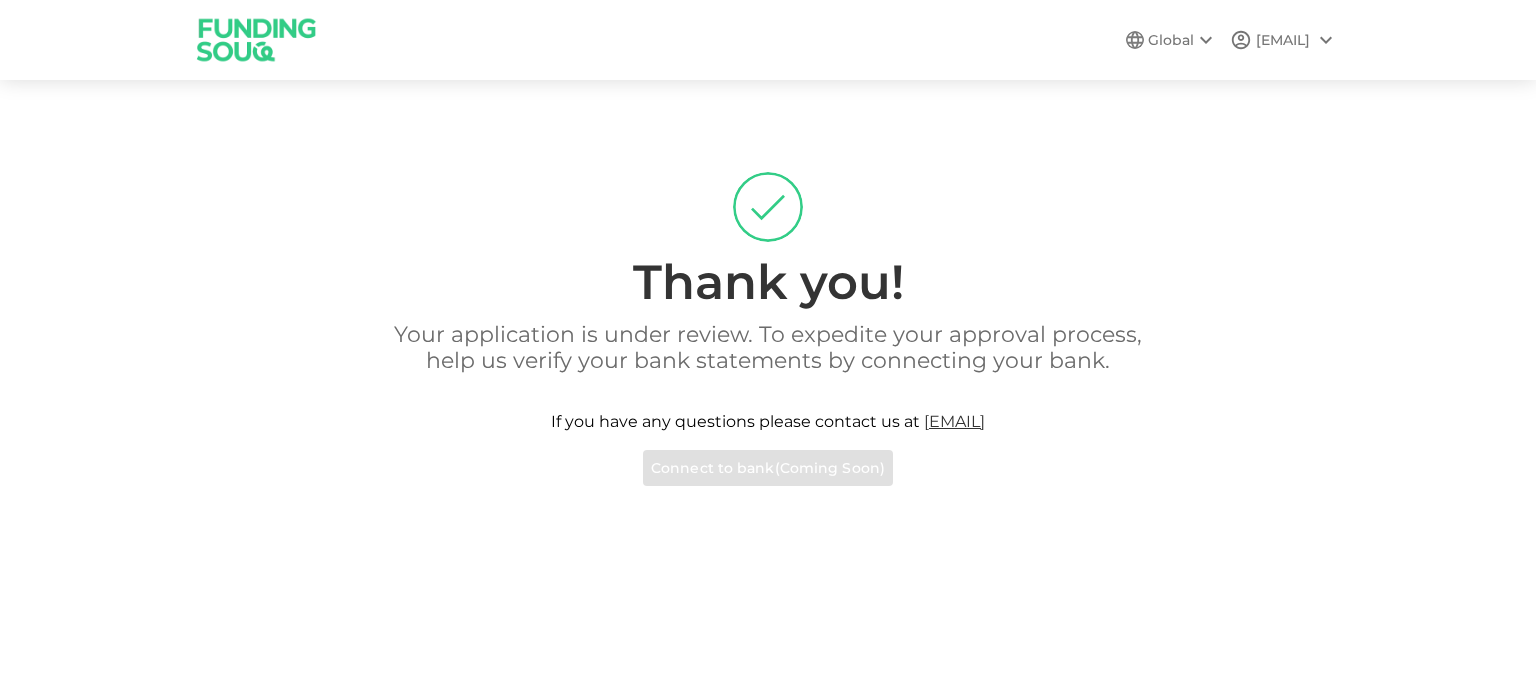 scroll, scrollTop: 0, scrollLeft: 0, axis: both 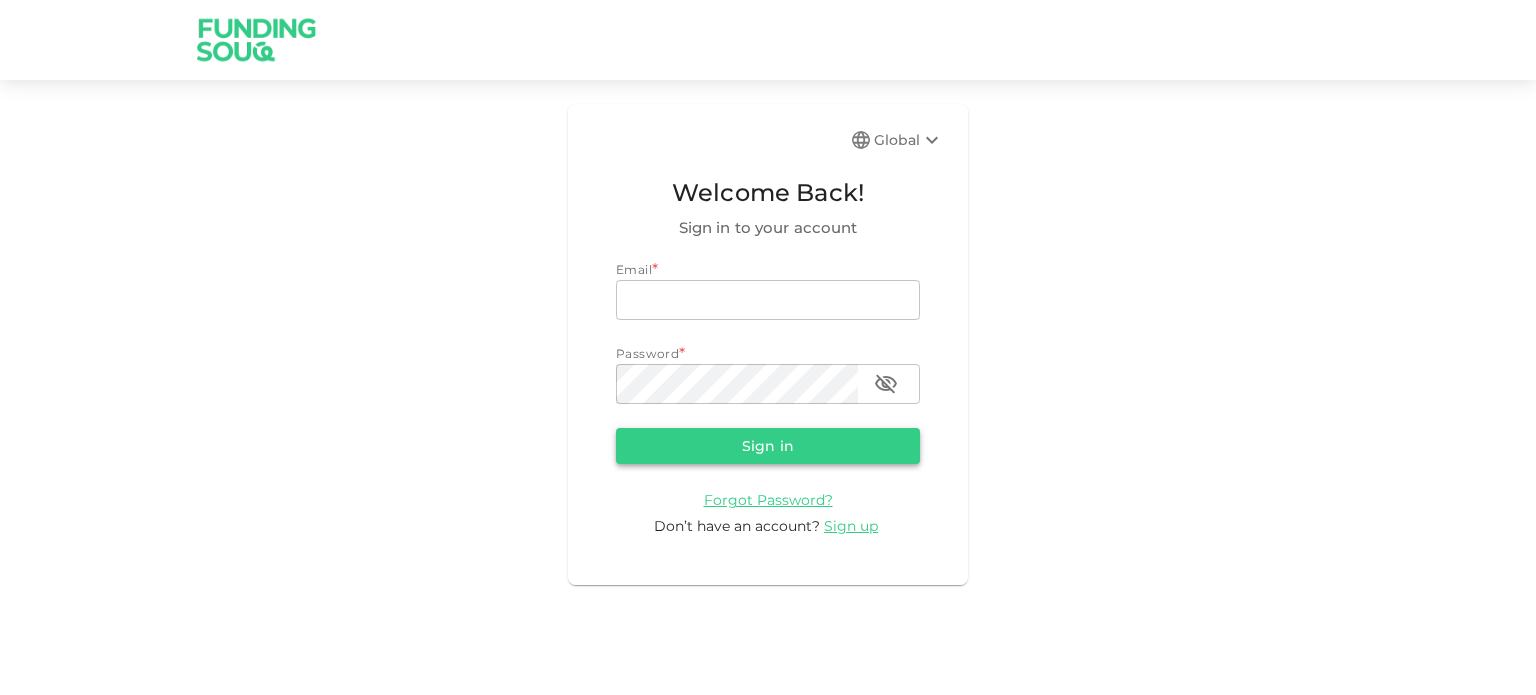 type on "[EMAIL]" 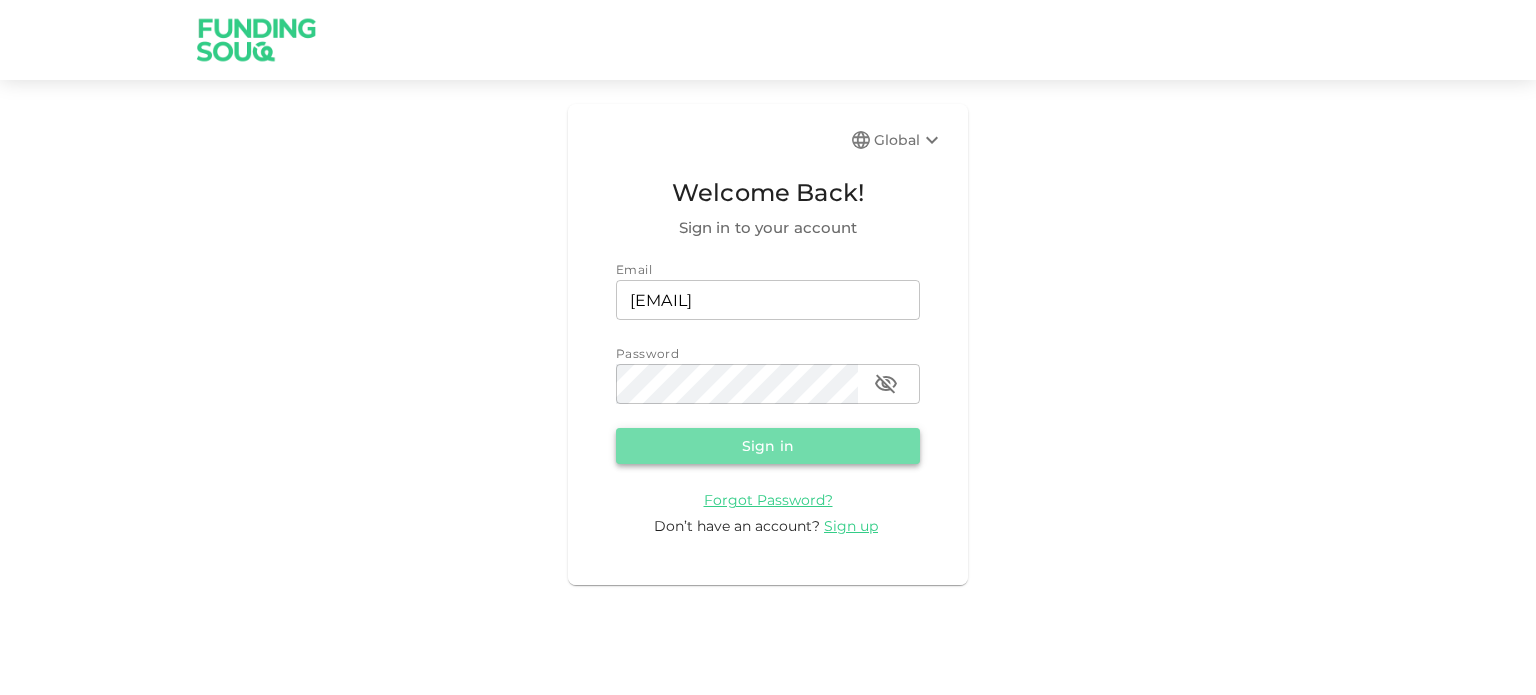 click on "Sign in" at bounding box center [768, 446] 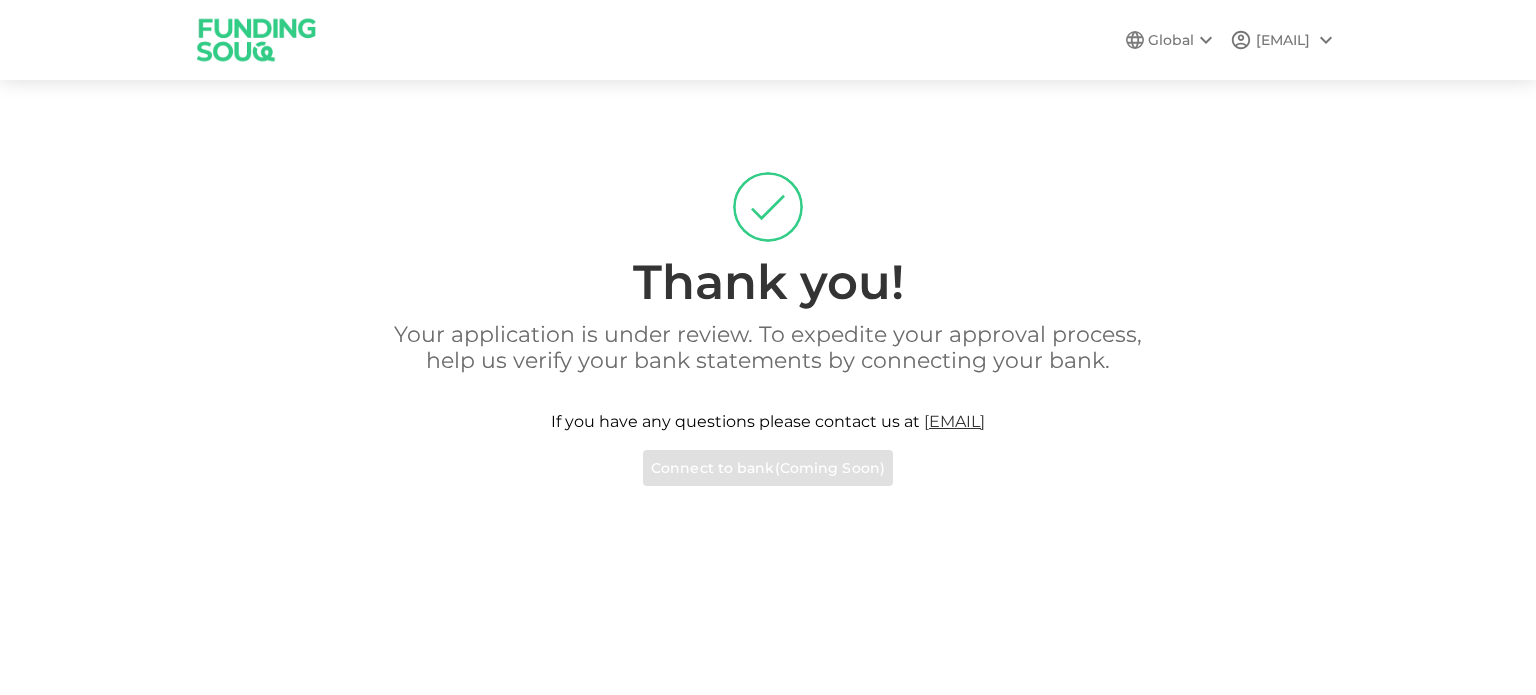 scroll, scrollTop: 0, scrollLeft: 0, axis: both 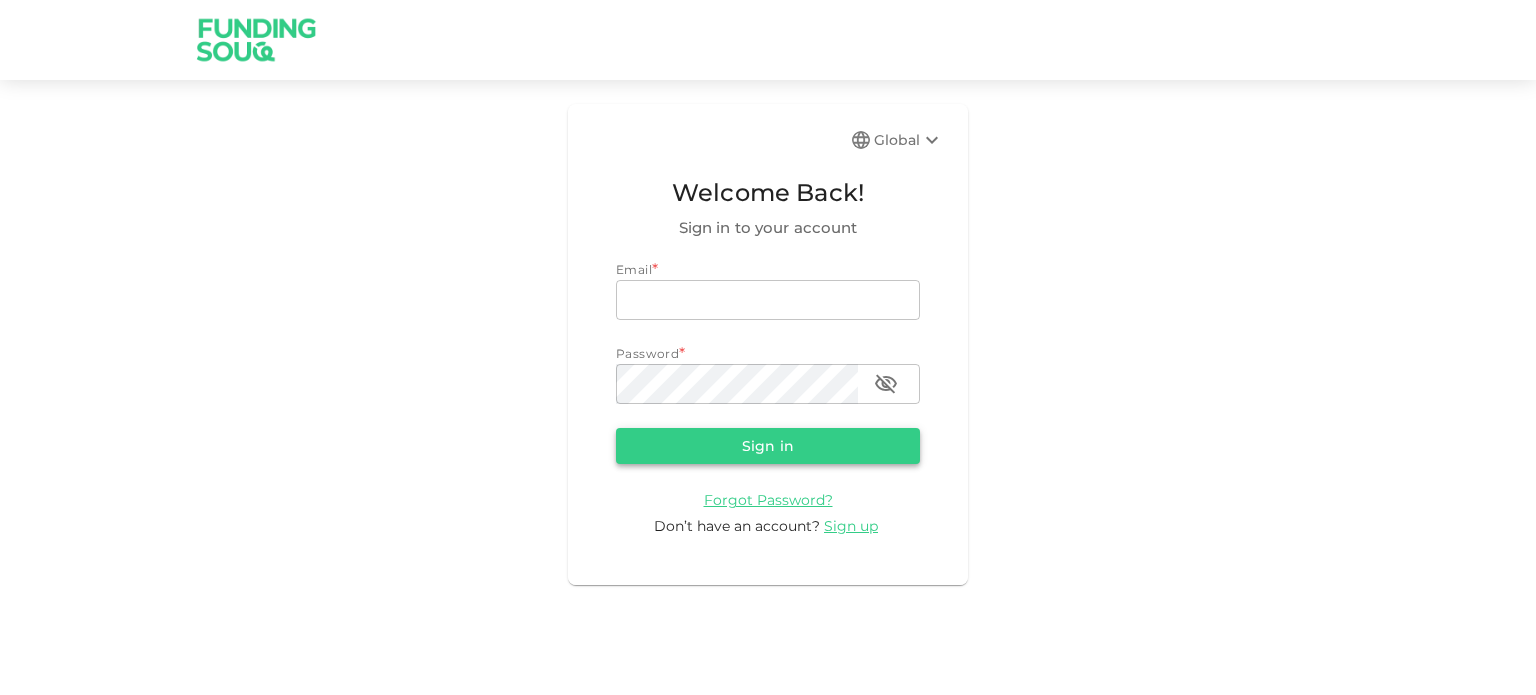 type on "[EMAIL]" 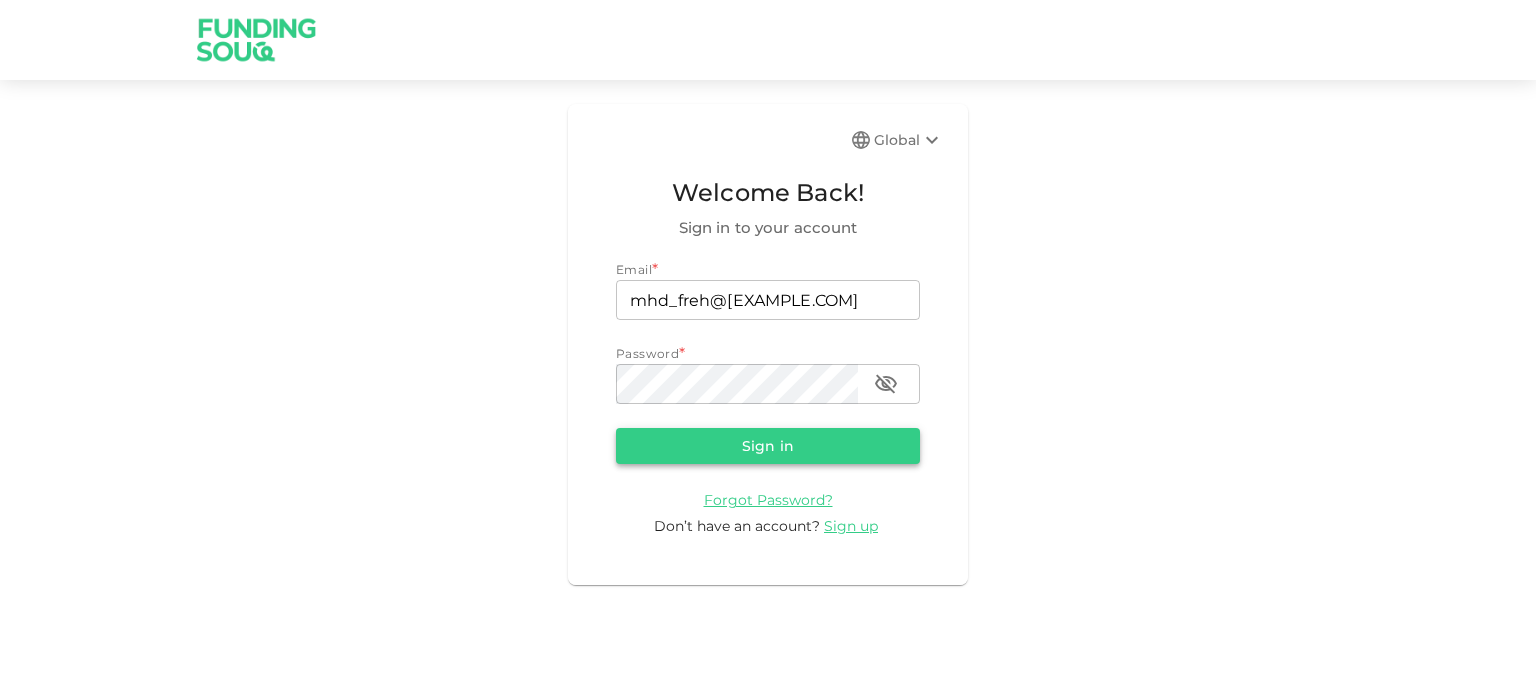 click on "Sign in" at bounding box center [768, 446] 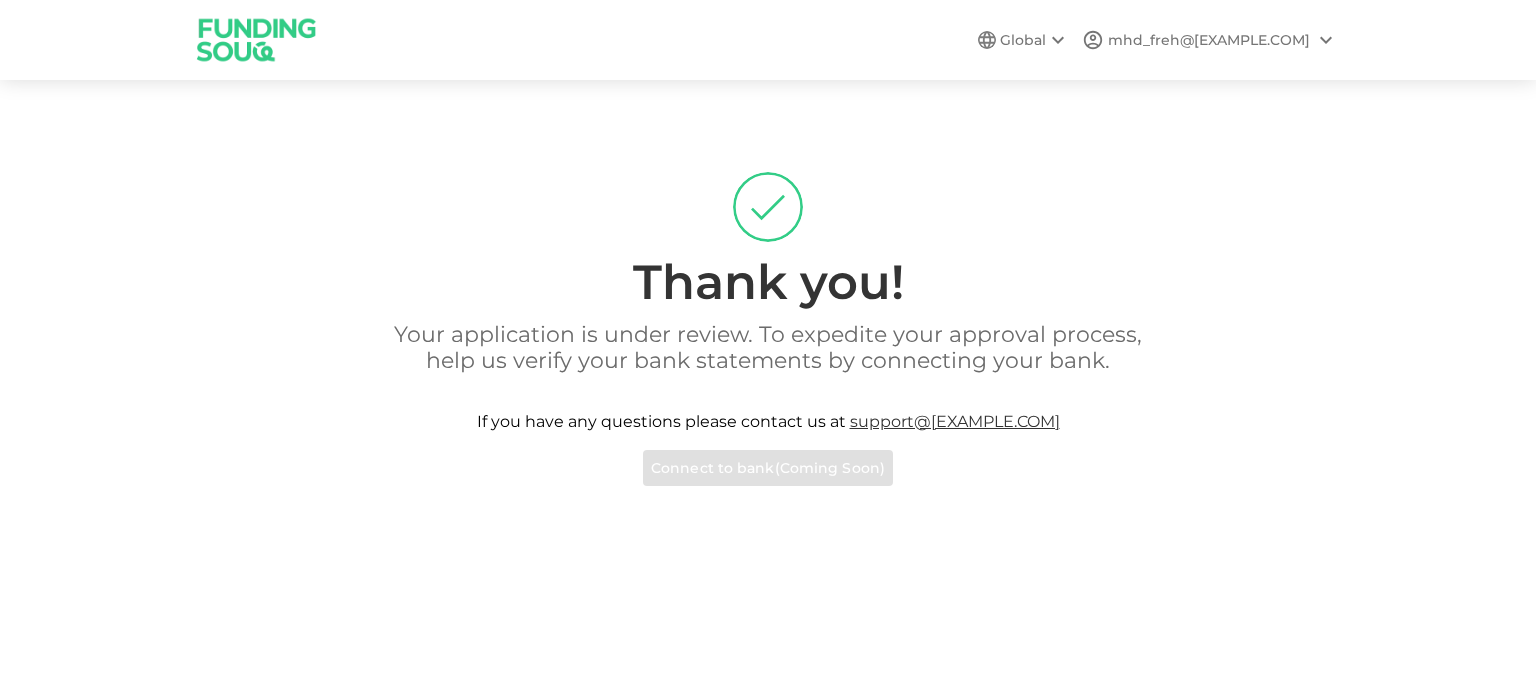 click on "[EMAIL]" at bounding box center [1209, 40] 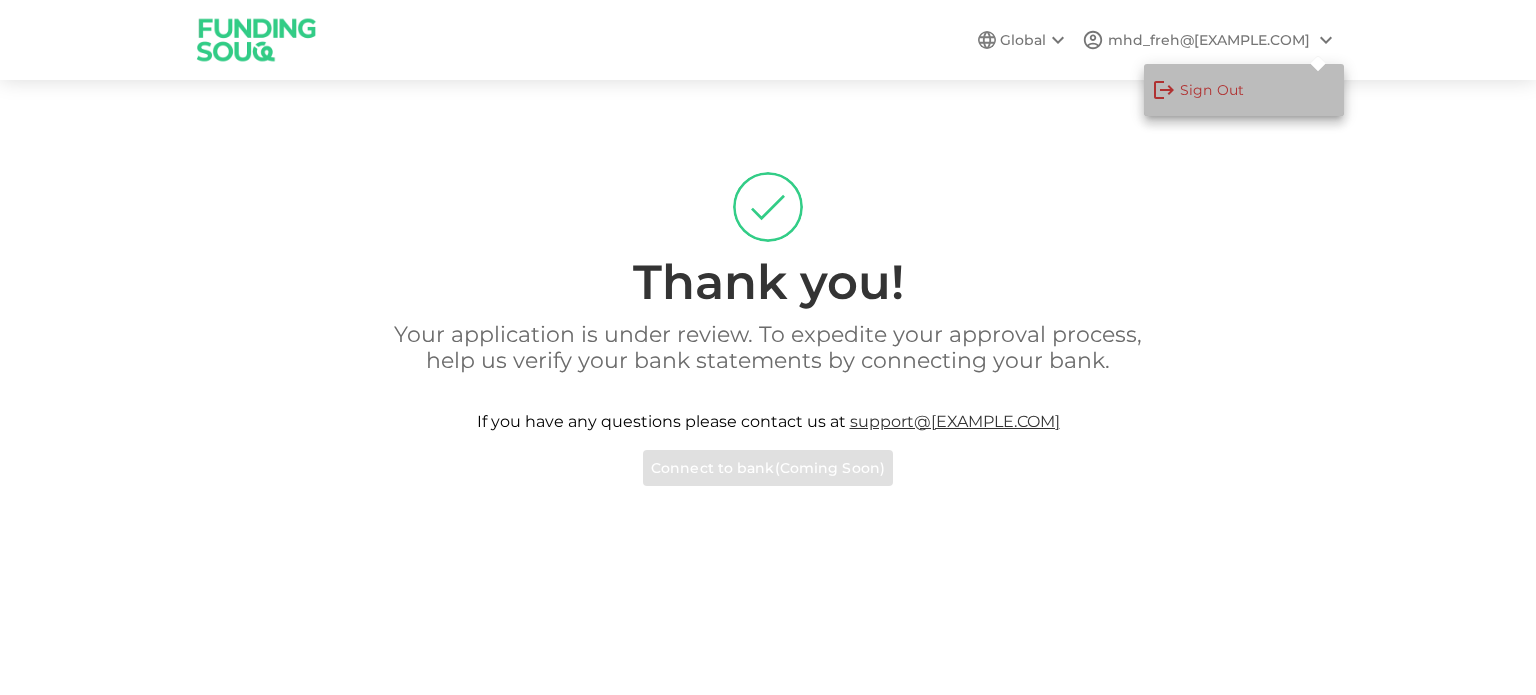 click on "Sign Out" at bounding box center (1212, 90) 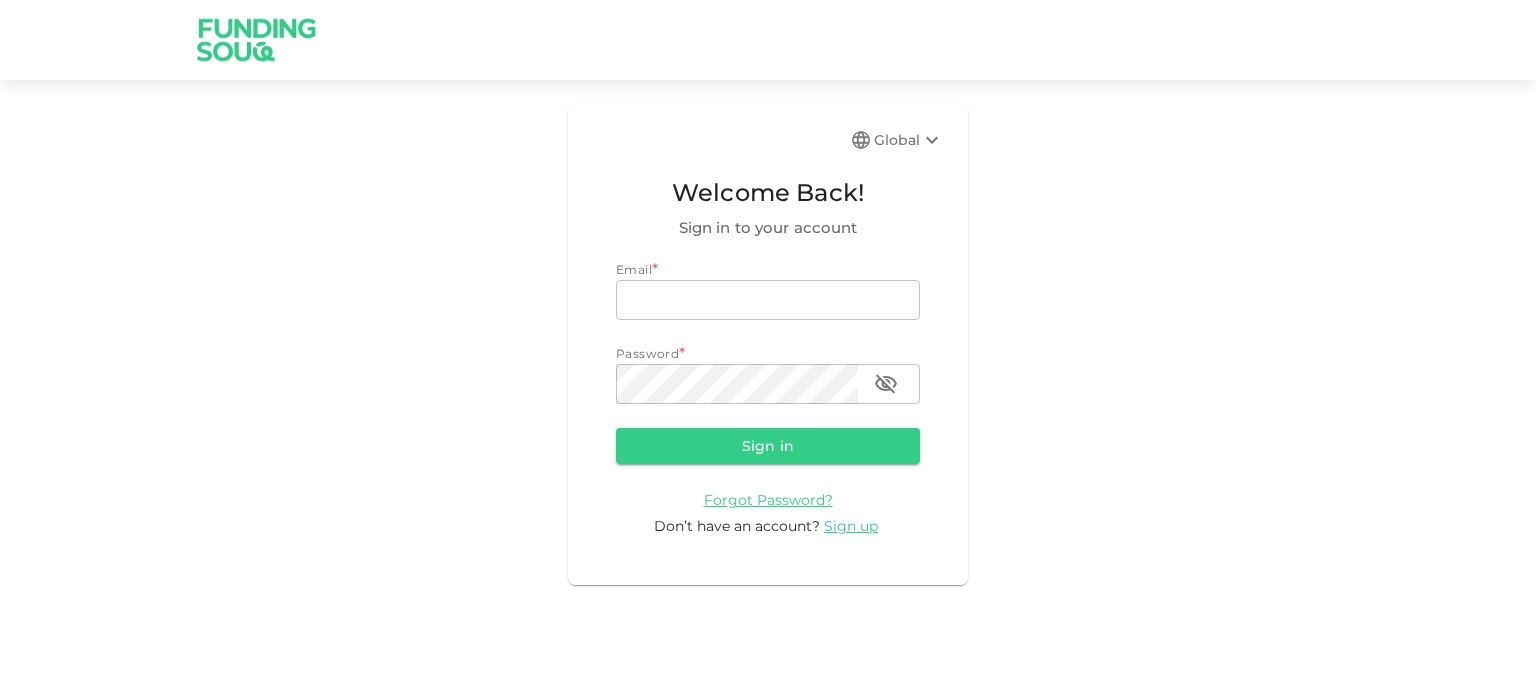 type on "[EMAIL]" 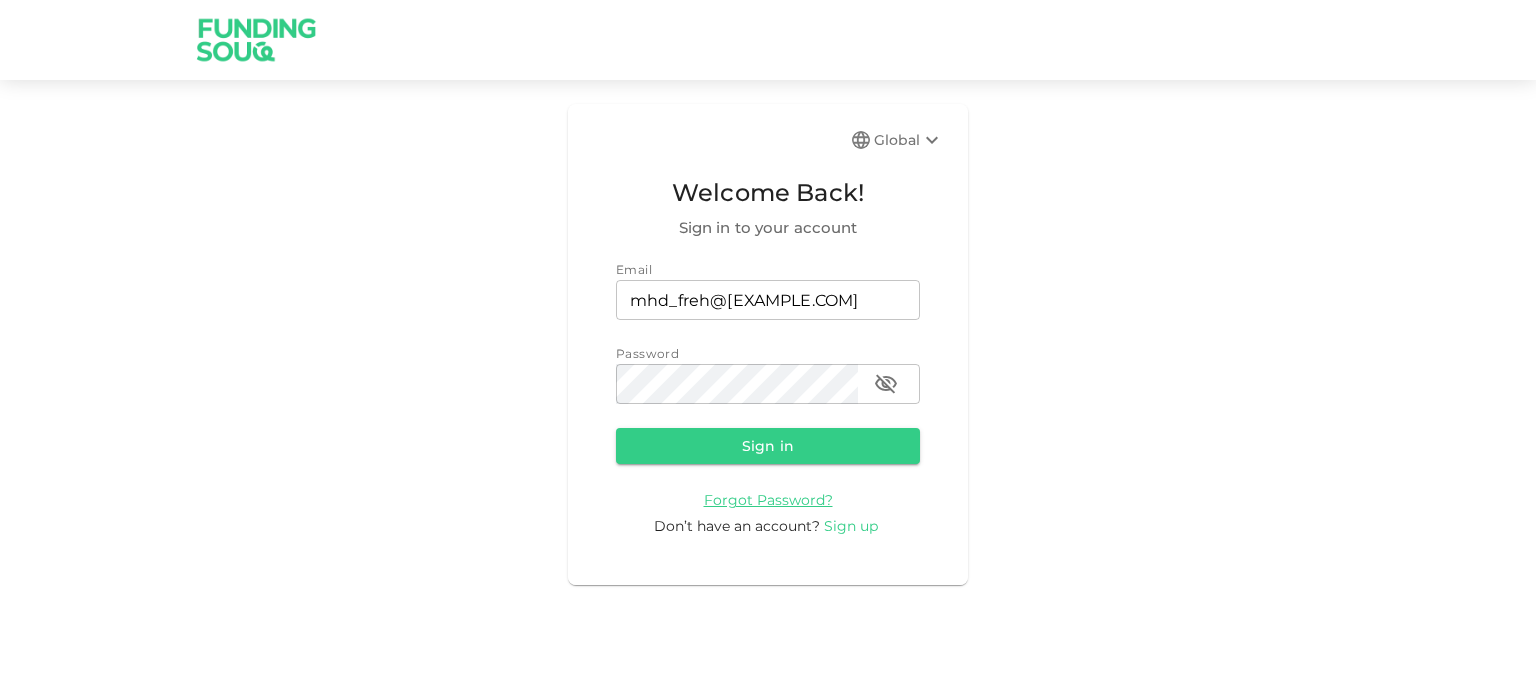 click on "Sign up" at bounding box center (851, 526) 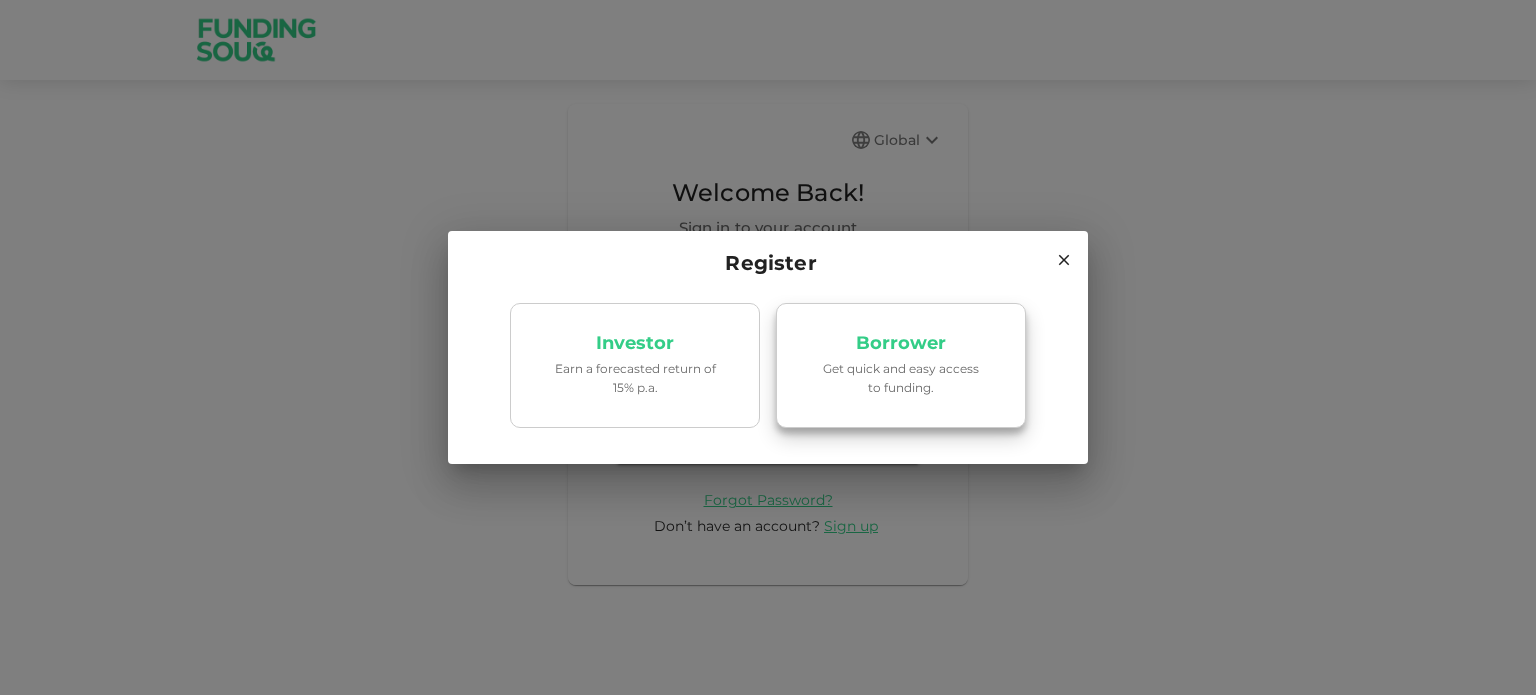 click on "Get quick and easy access to funding." at bounding box center (901, 378) 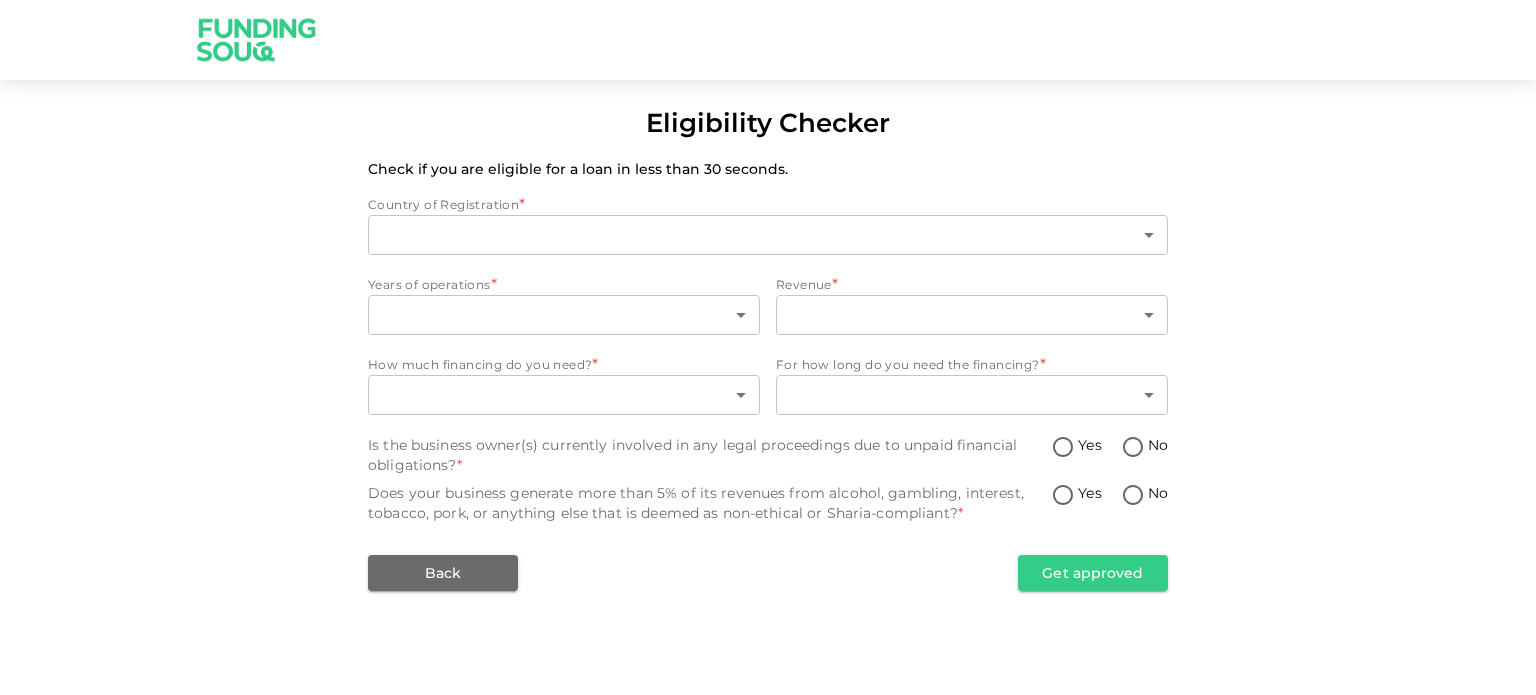type on "1" 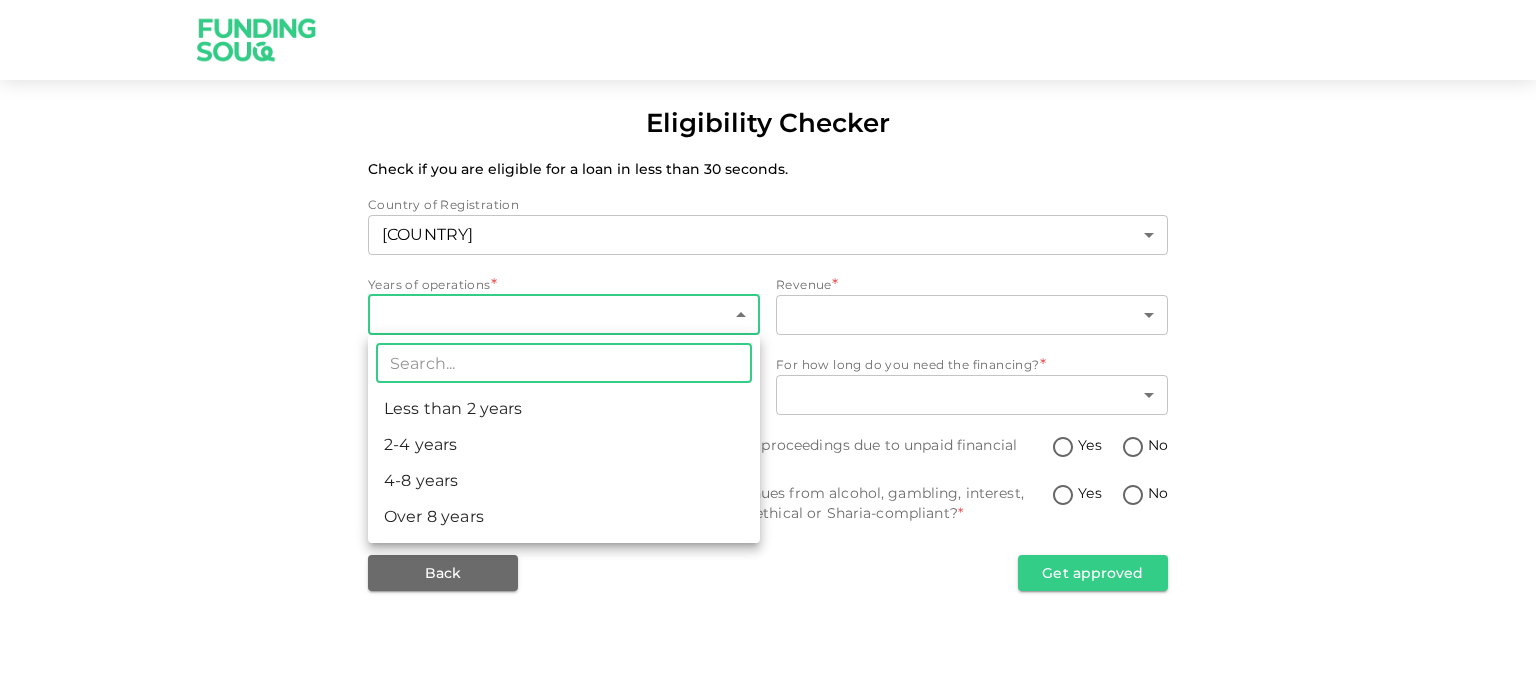 click on "Eligibility Checker Check if you are eligible for a loan in less than 30 seconds.   Country of Registration United Arab Emirates 1 ​   Years of operations * ​ ​   Revenue * ​ ​   How much financing do you need? * ​ ​   For how long do you need the financing? * ​ ​ Is the business owner(s) currently involved in any legal proceedings due to unpaid financial obligations? * Yes No Does your business generate more than 5% of its revenues from alcohol, gambling, interest, tobacco, pork, or anything else that is deemed as non-ethical or Sharia-compliant? * Yes No Back Get approved
​ Less than 2 years 2-4 years 4-8 years Over 8 years" at bounding box center [768, 347] 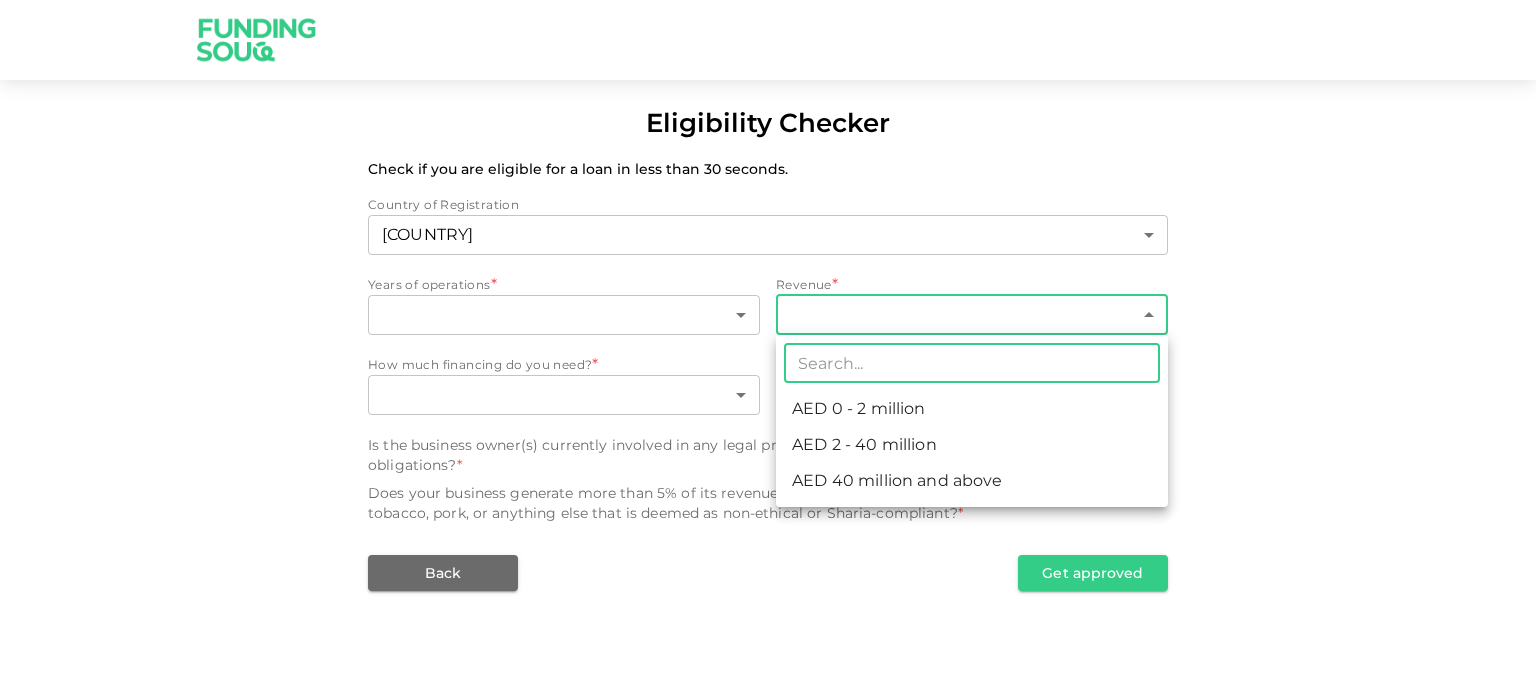 click on "Eligibility Checker Check if you are eligible for a loan in less than 30 seconds.   Country of Registration United Arab Emirates 1 ​   Years of operations * ​ ​   Revenue * ​ ​   How much financing do you need? * ​ ​   For how long do you need the financing? * ​ ​ Is the business owner(s) currently involved in any legal proceedings due to unpaid financial obligations? * Yes No Does your business generate more than 5% of its revenues from alcohol, gambling, interest, tobacco, pork, or anything else that is deemed as non-ethical or Sharia-compliant? * Yes No Back Get approved
​ AED 0 - 2 million AED 2 - 40 million AED 40 million and above" at bounding box center [768, 347] 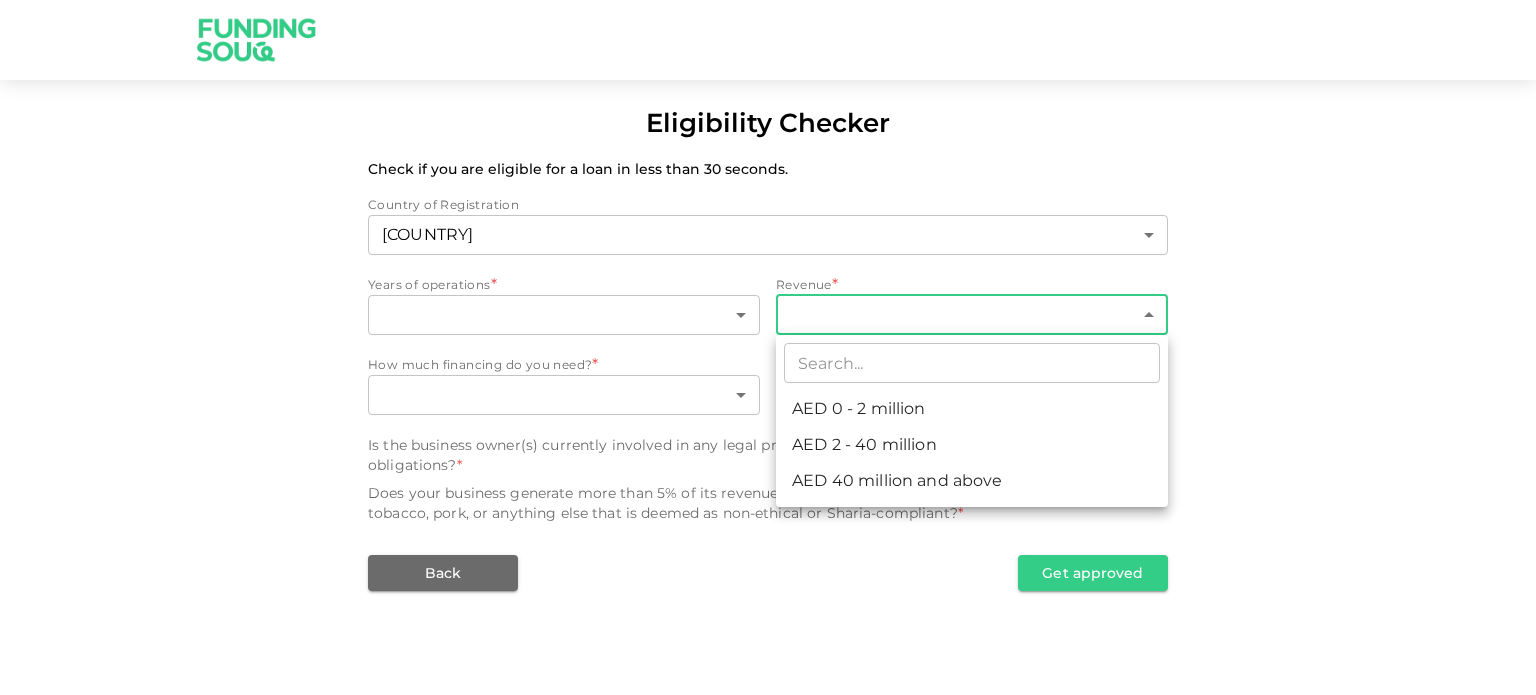 click at bounding box center [768, 347] 